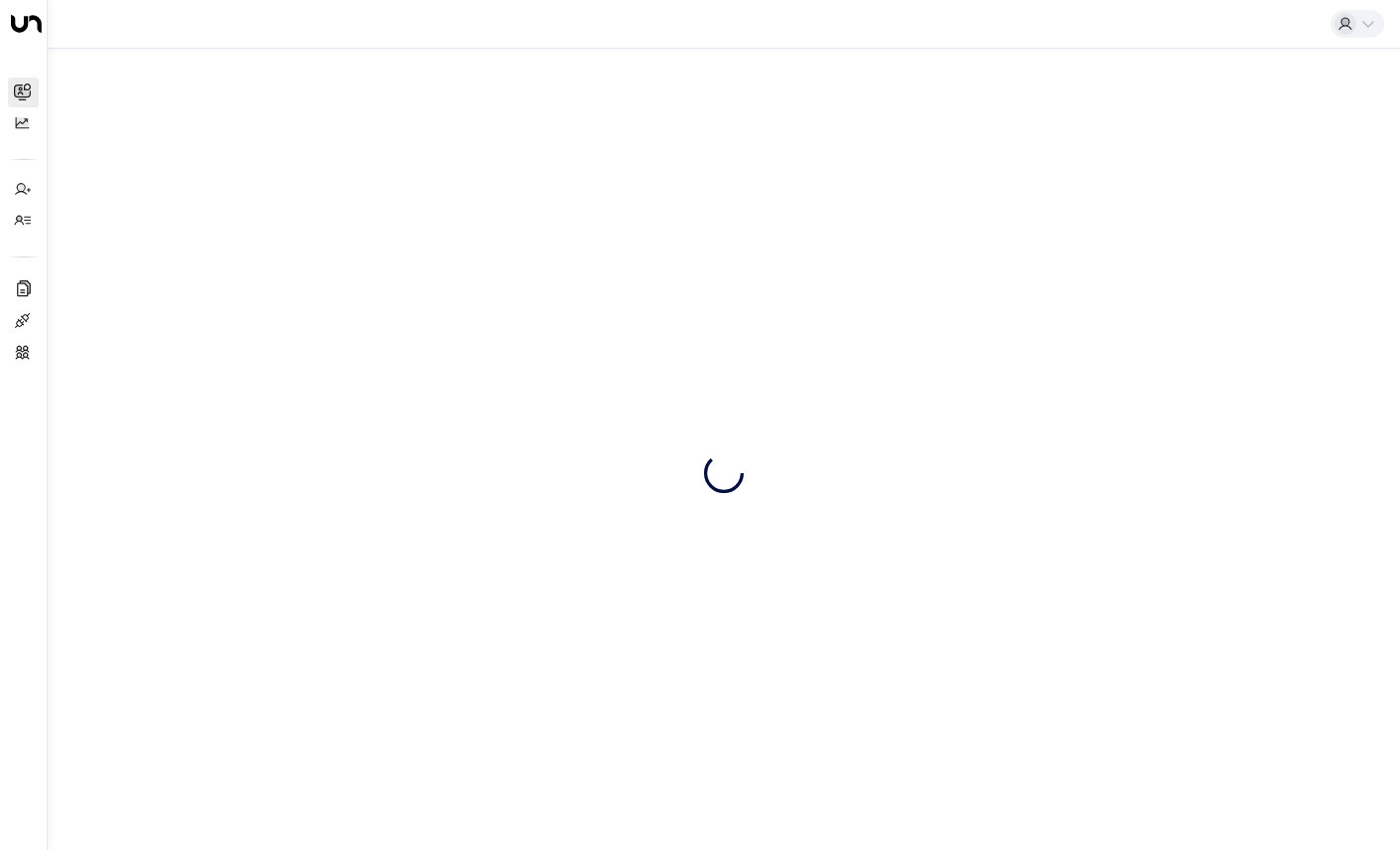 scroll, scrollTop: 0, scrollLeft: 0, axis: both 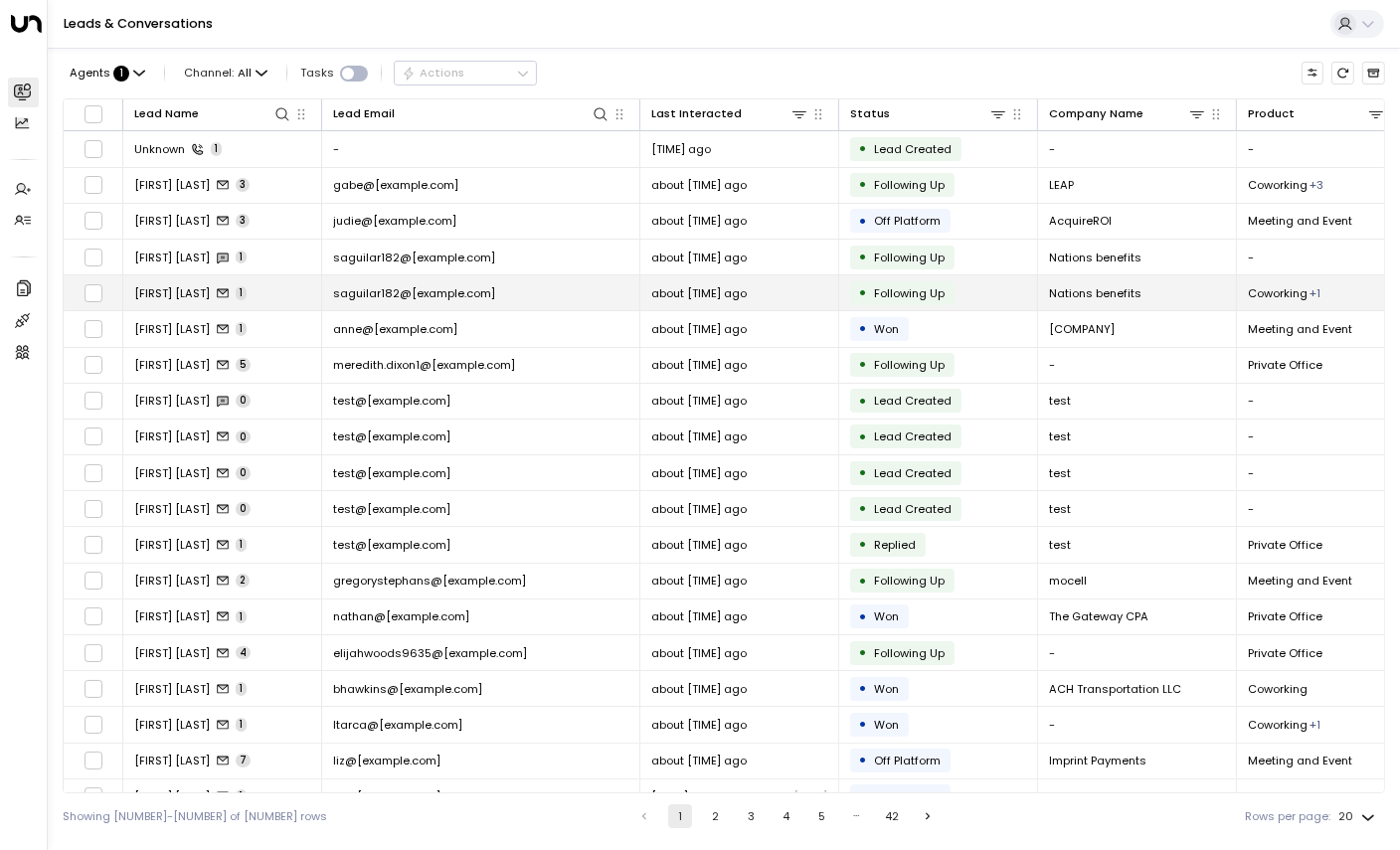 click on "[FIRST] [LAST]" at bounding box center (172, 293) 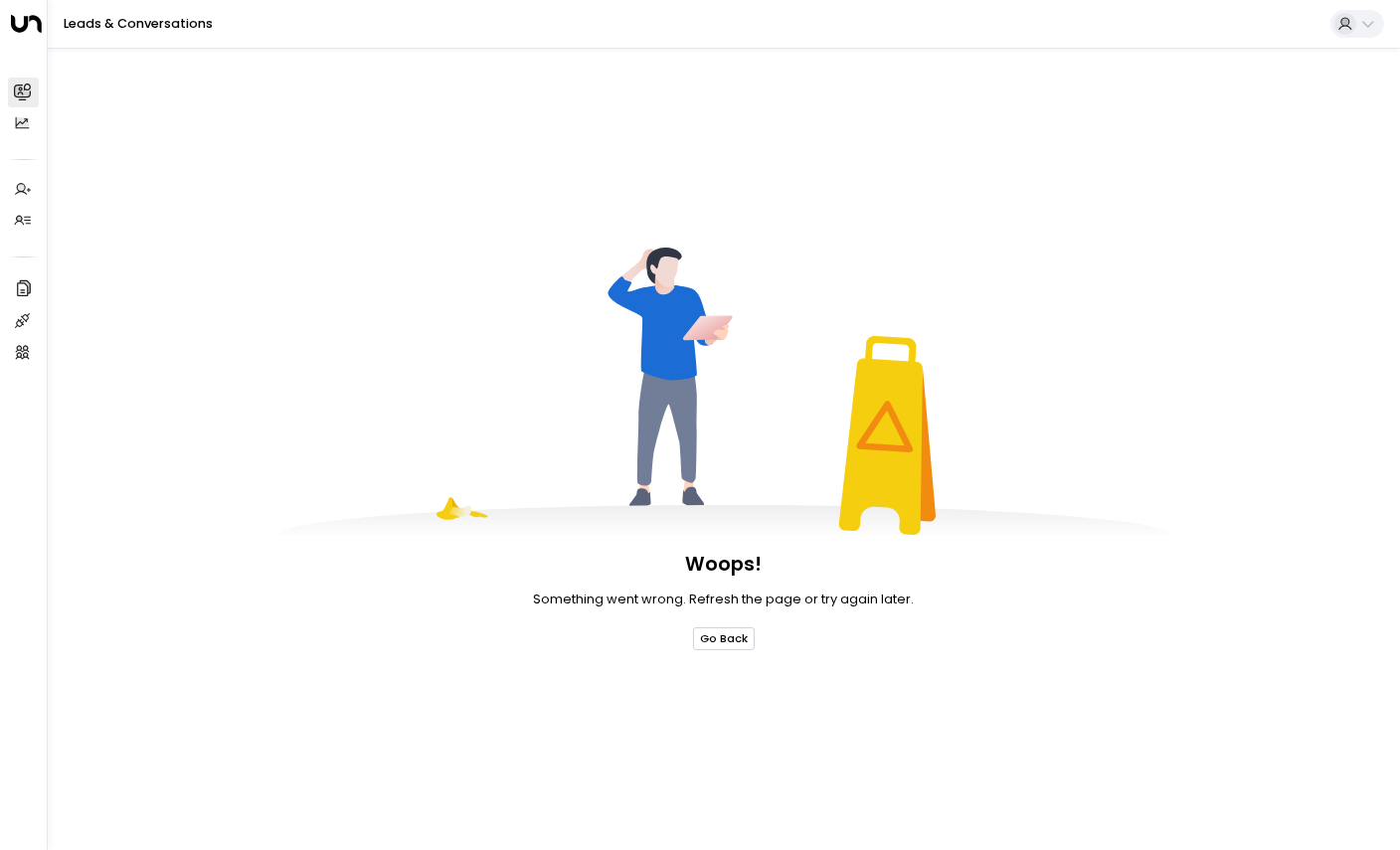 click on "Go Back" at bounding box center [724, 638] 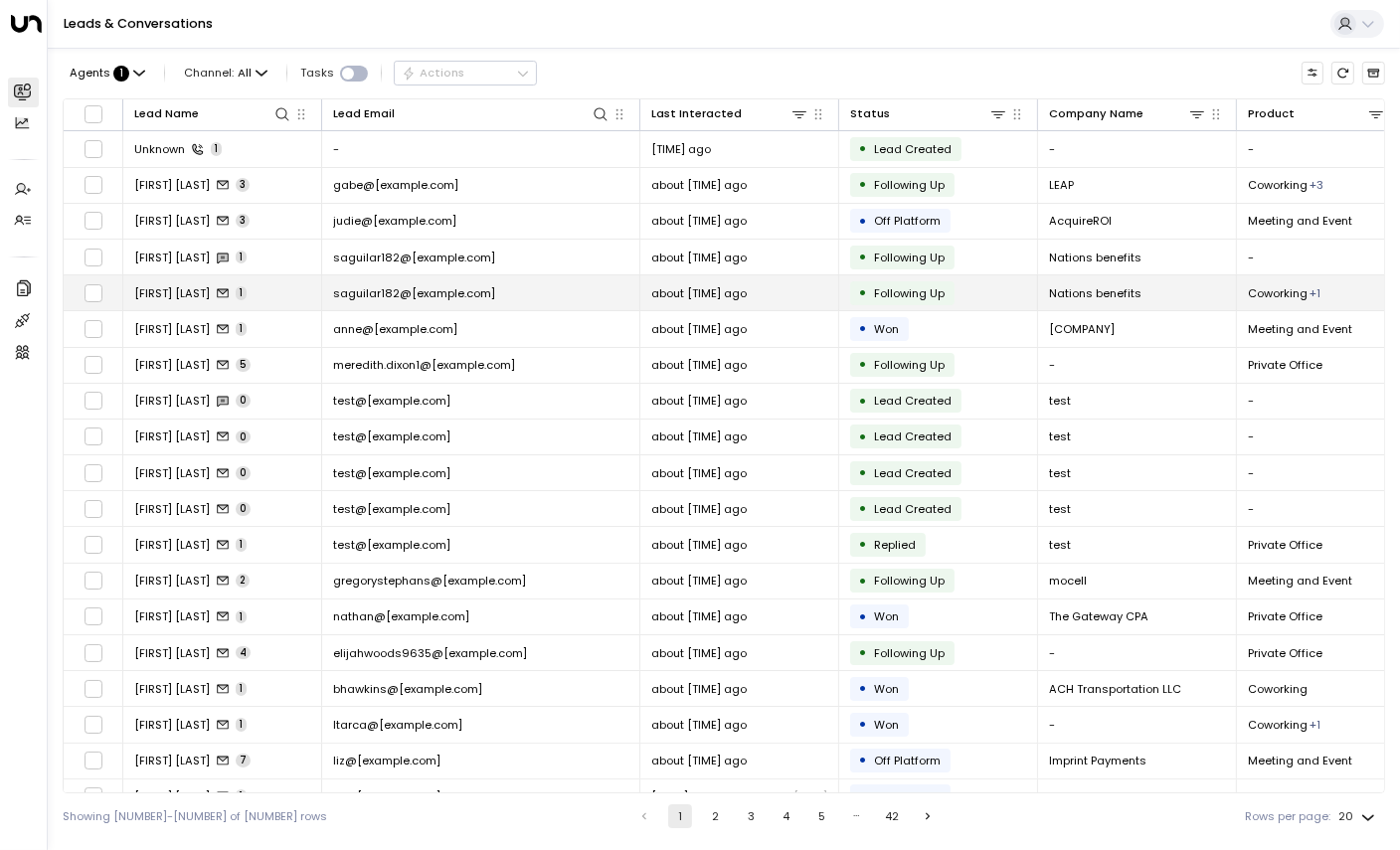 click on "[FIRST] [LAST]" at bounding box center (172, 293) 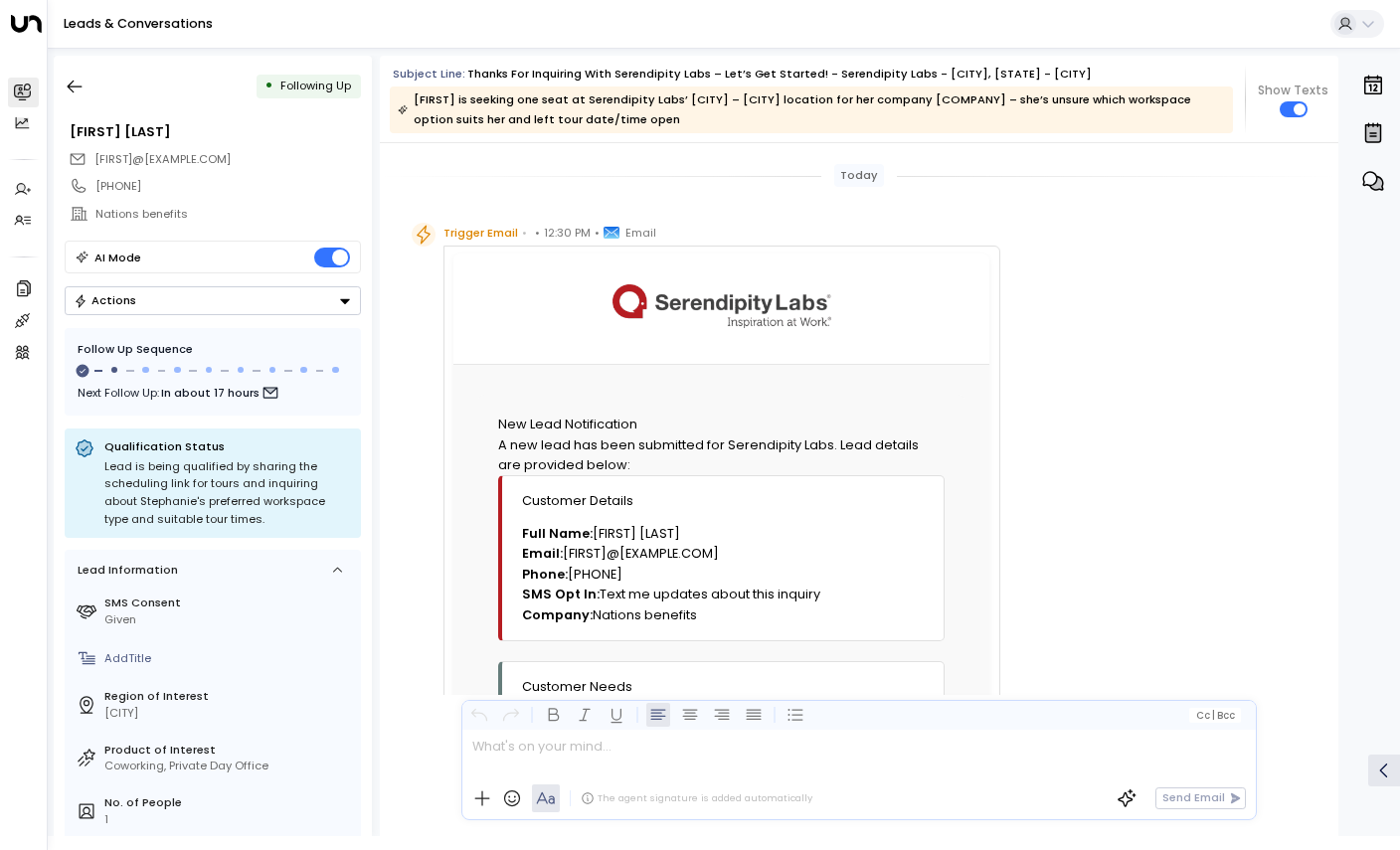 scroll, scrollTop: 0, scrollLeft: 0, axis: both 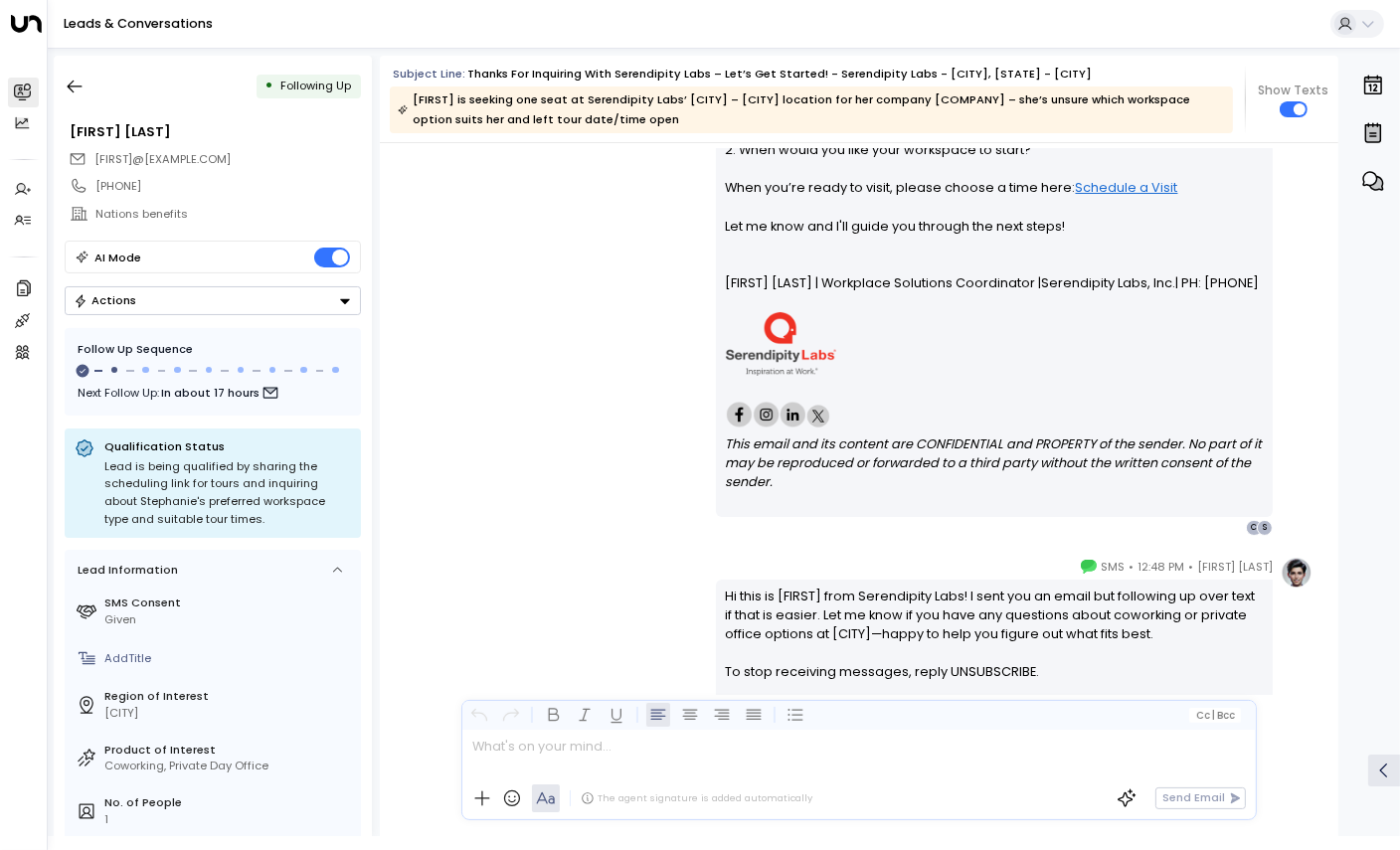 click on "Actions" at bounding box center (213, 300) 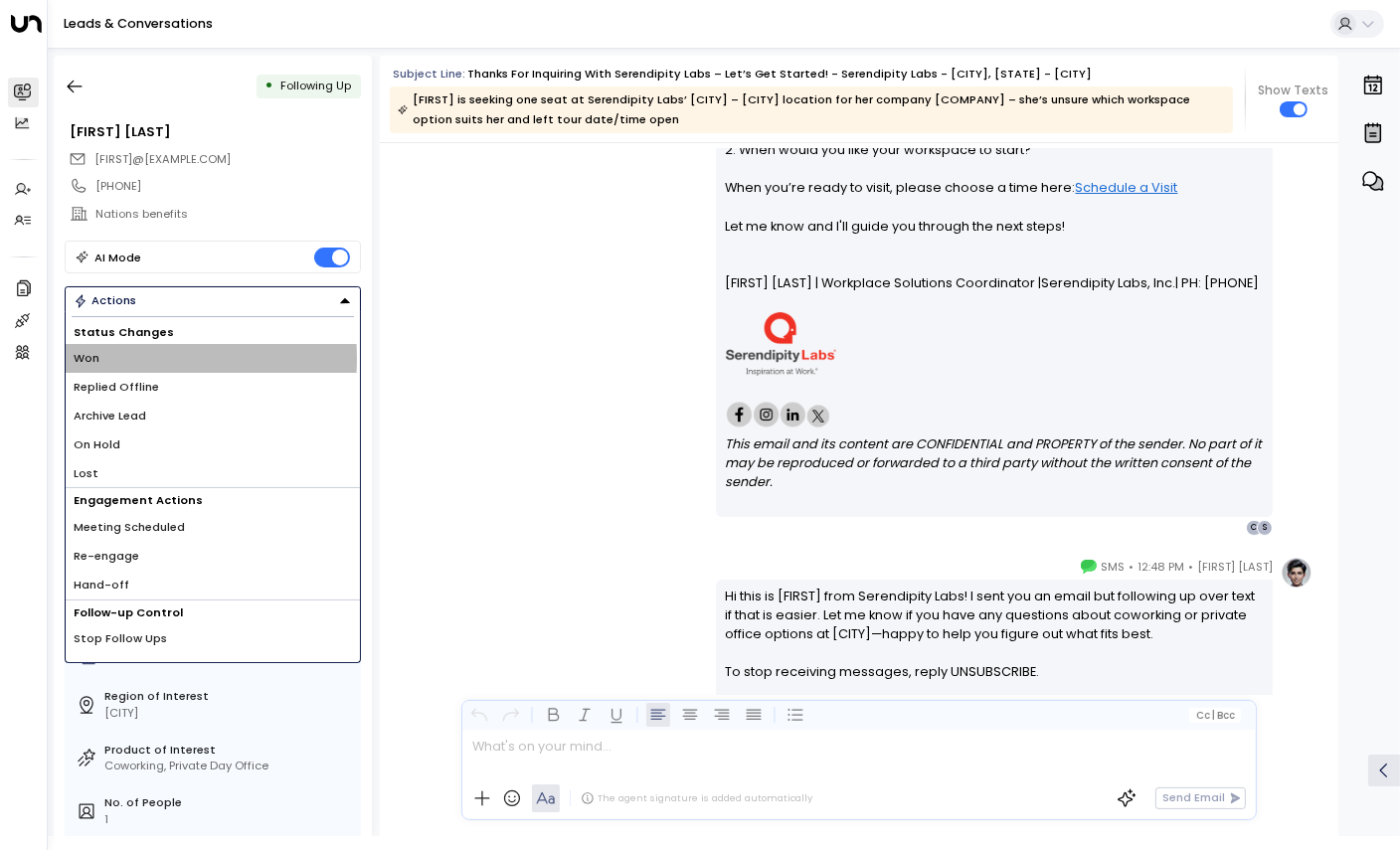 click on "Won" at bounding box center (87, 358) 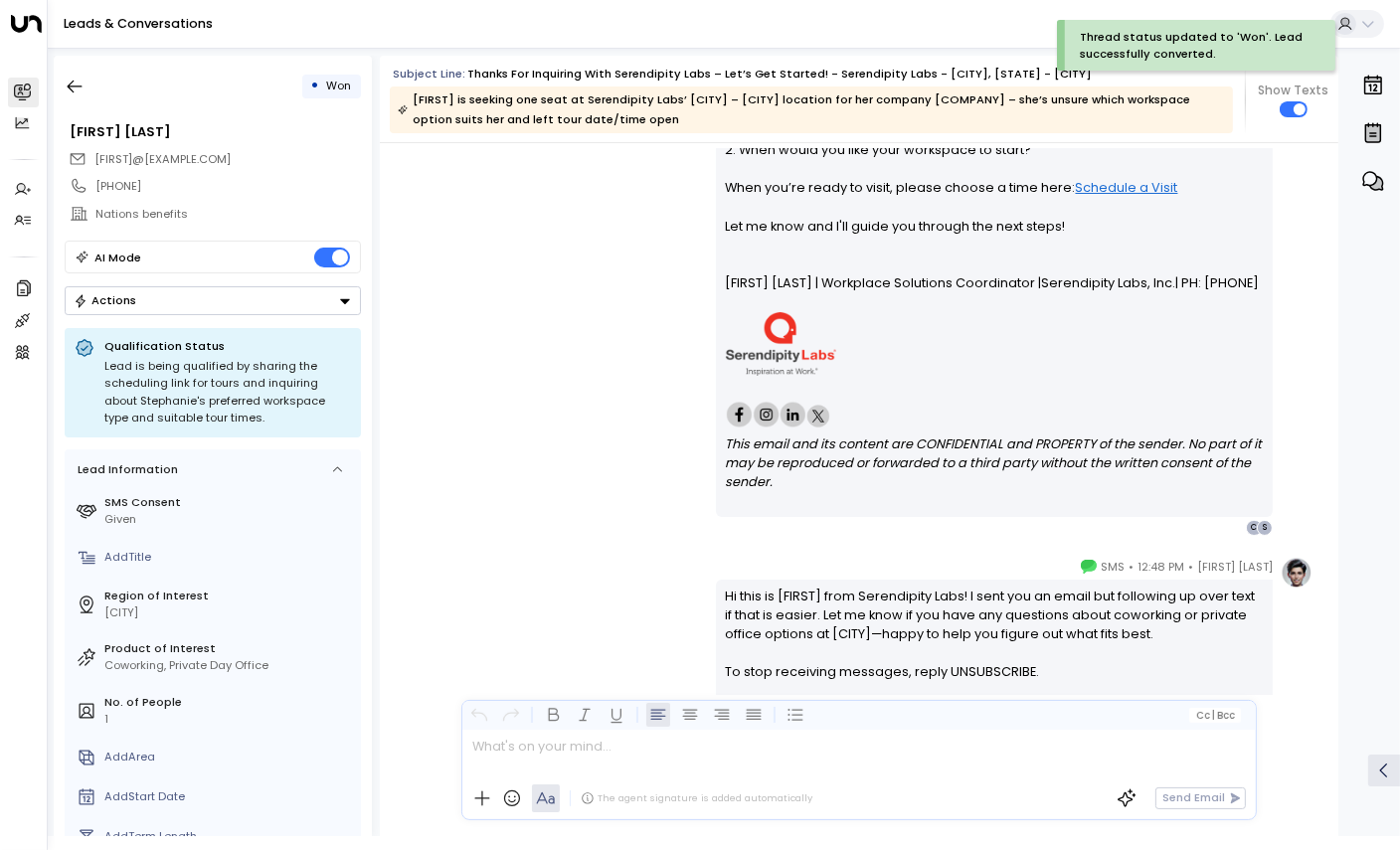 drag, startPoint x: 306, startPoint y: 295, endPoint x: 281, endPoint y: 295, distance: 25 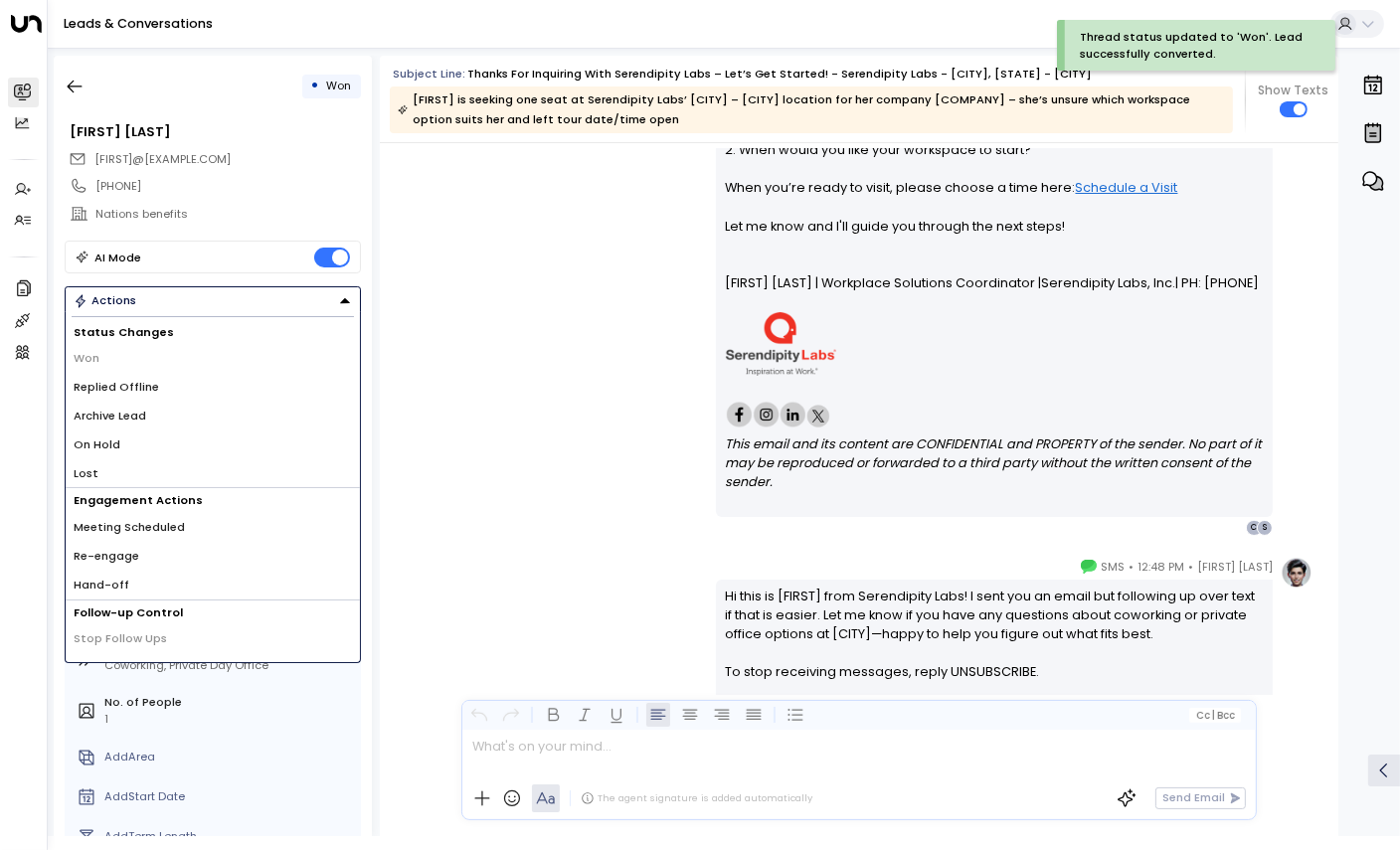 click on "Won" at bounding box center (87, 358) 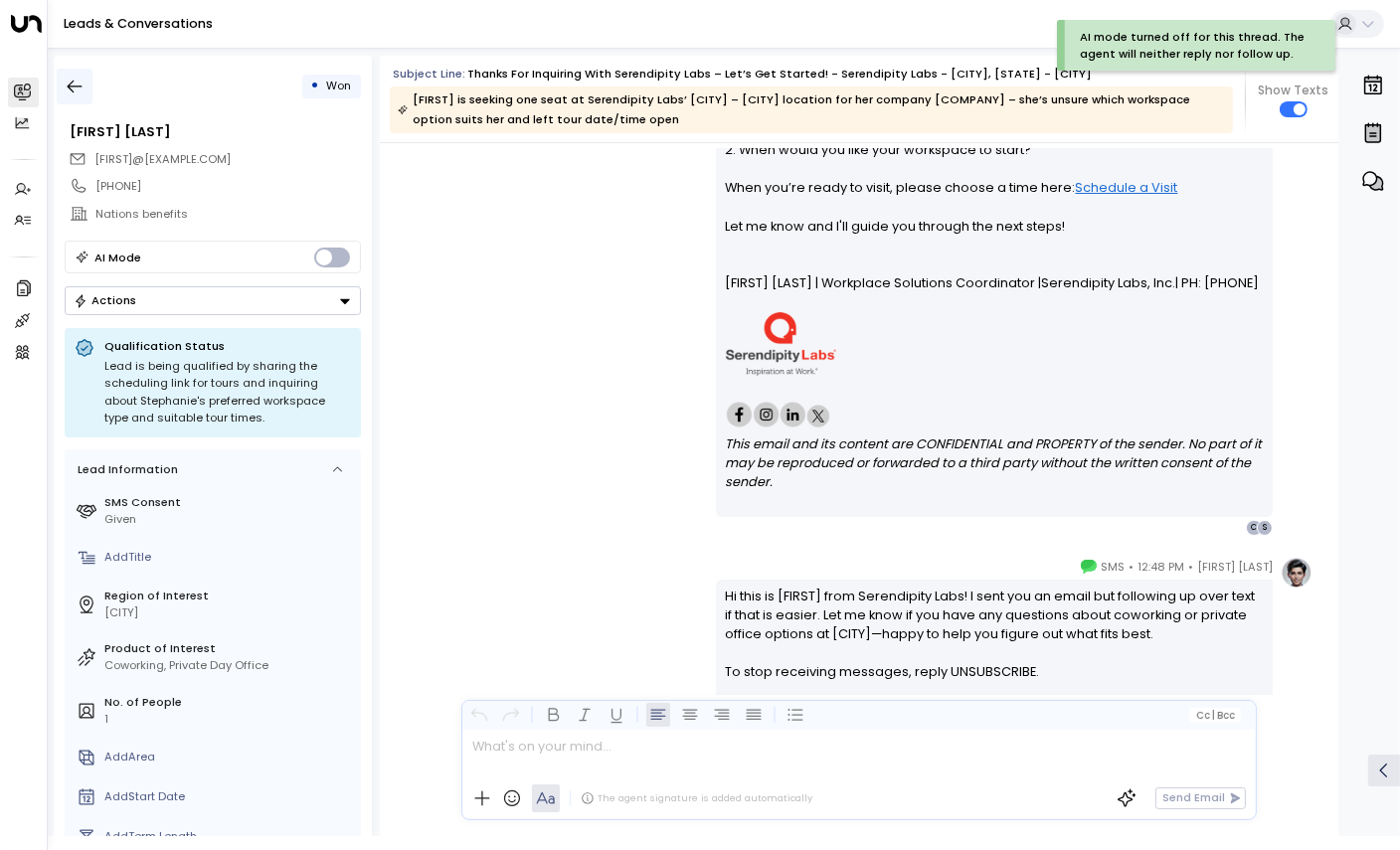 click at bounding box center (75, 86) 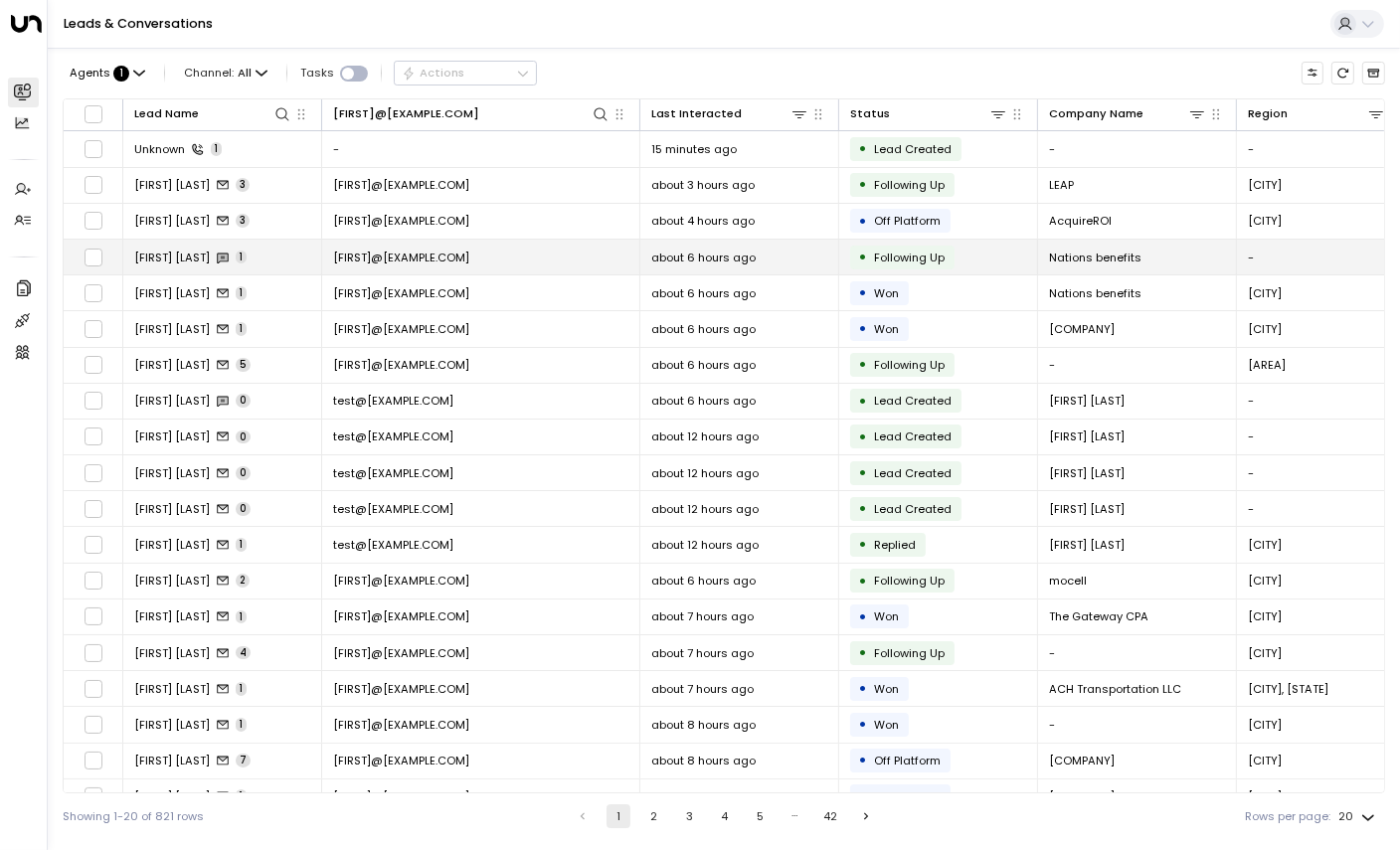 click on "[FIRST] [LAST]" at bounding box center (172, 257) 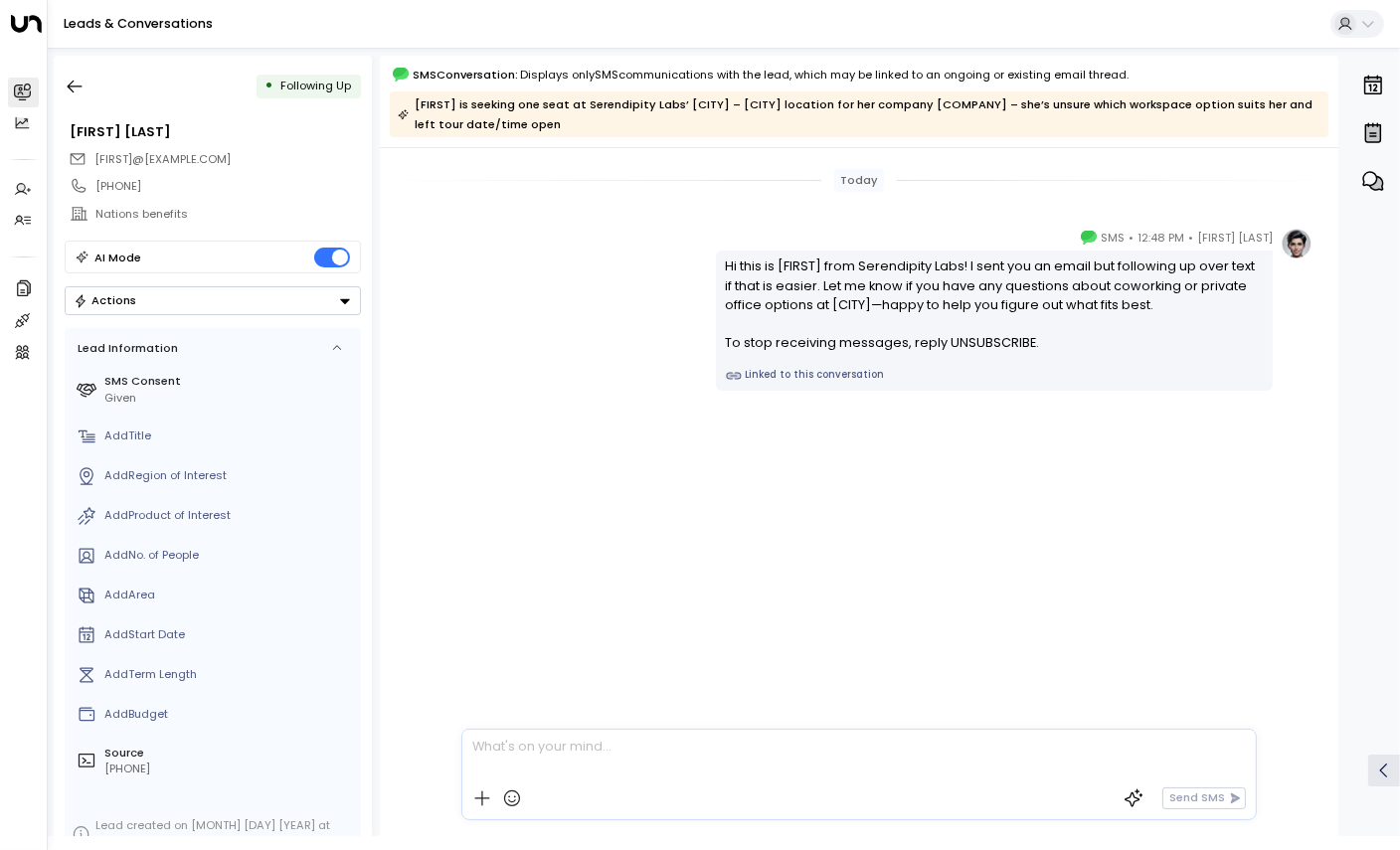 click on "Actions" at bounding box center [213, 300] 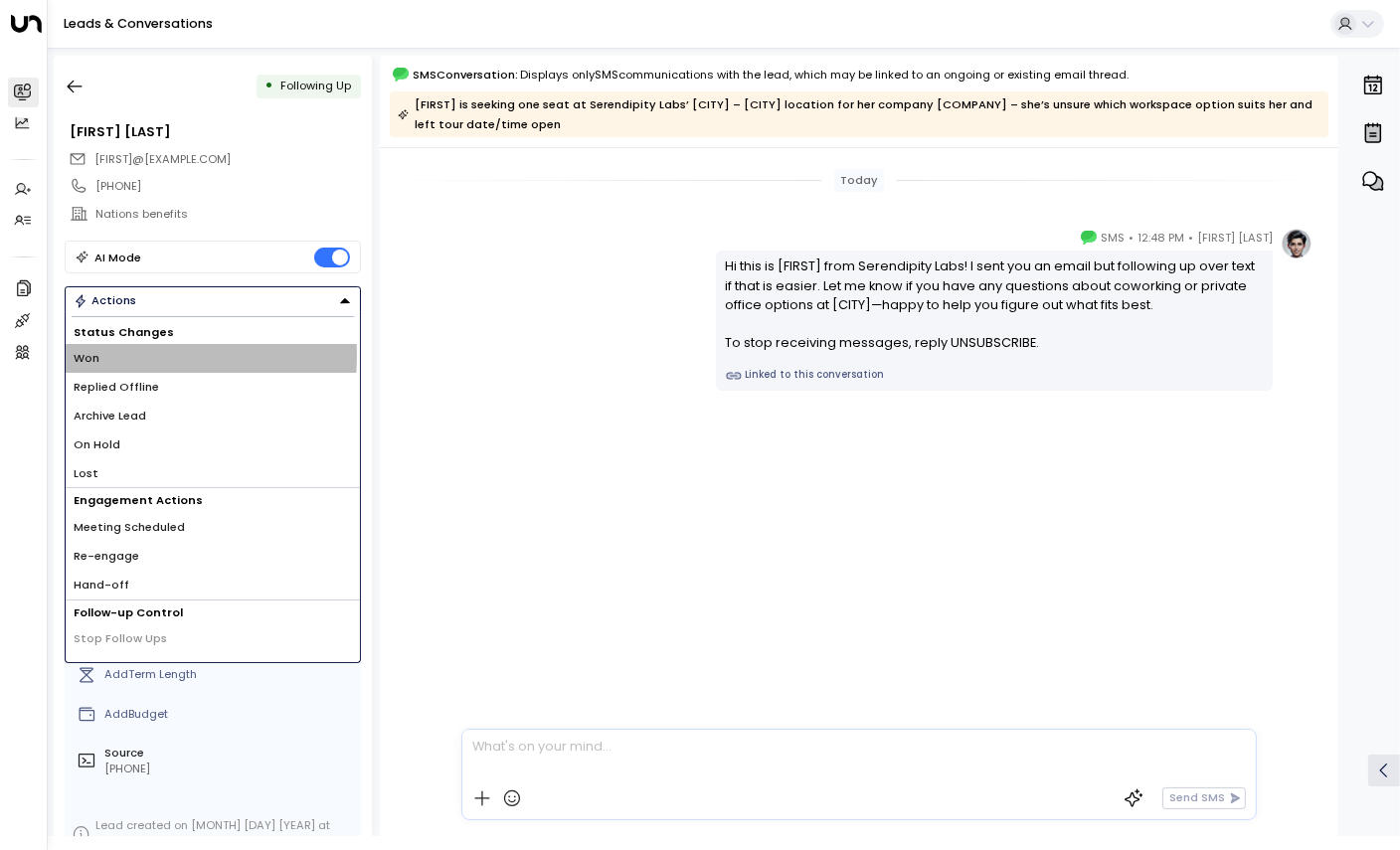 drag, startPoint x: 102, startPoint y: 355, endPoint x: 242, endPoint y: 324, distance: 143.39107 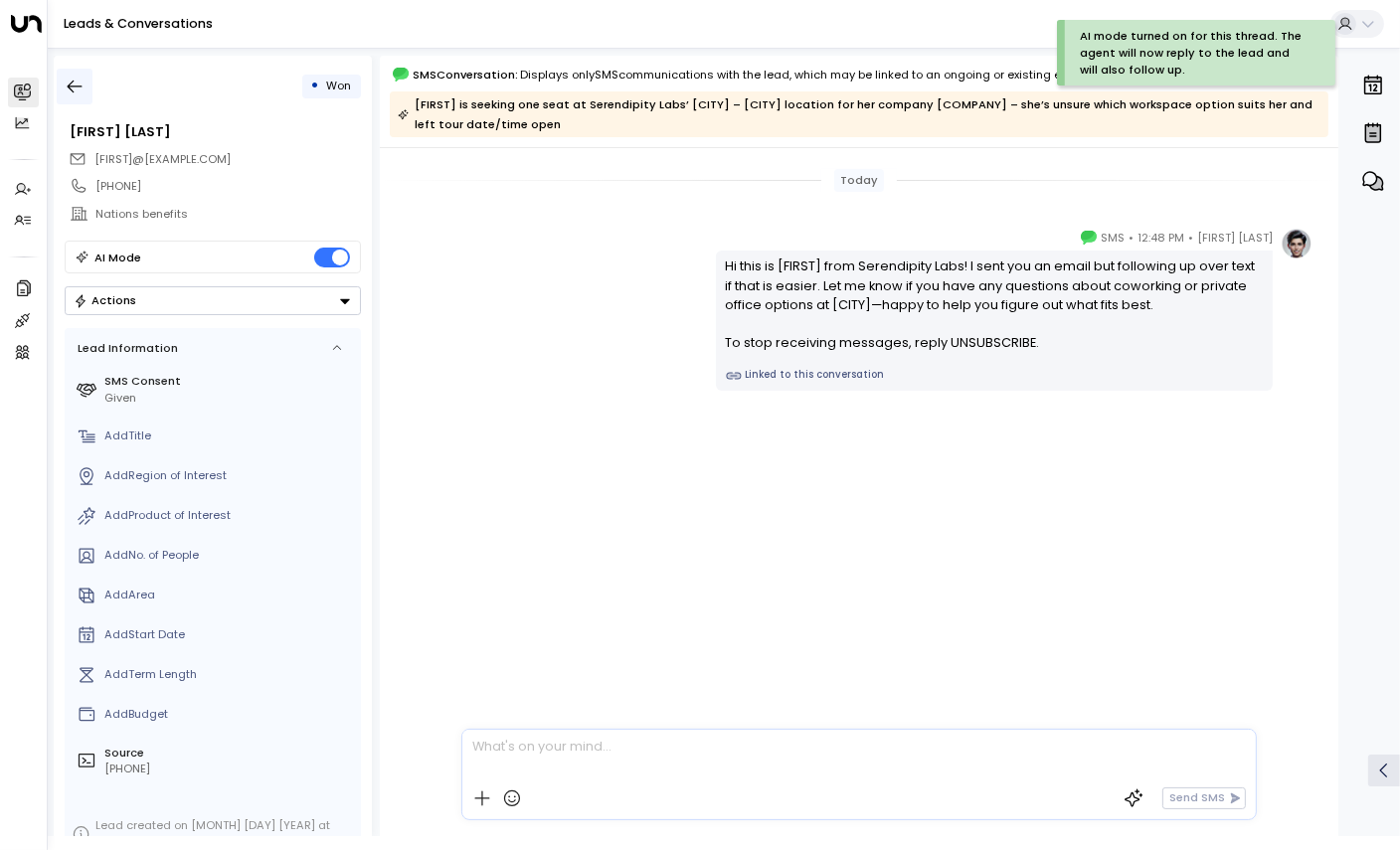 click at bounding box center (75, 86) 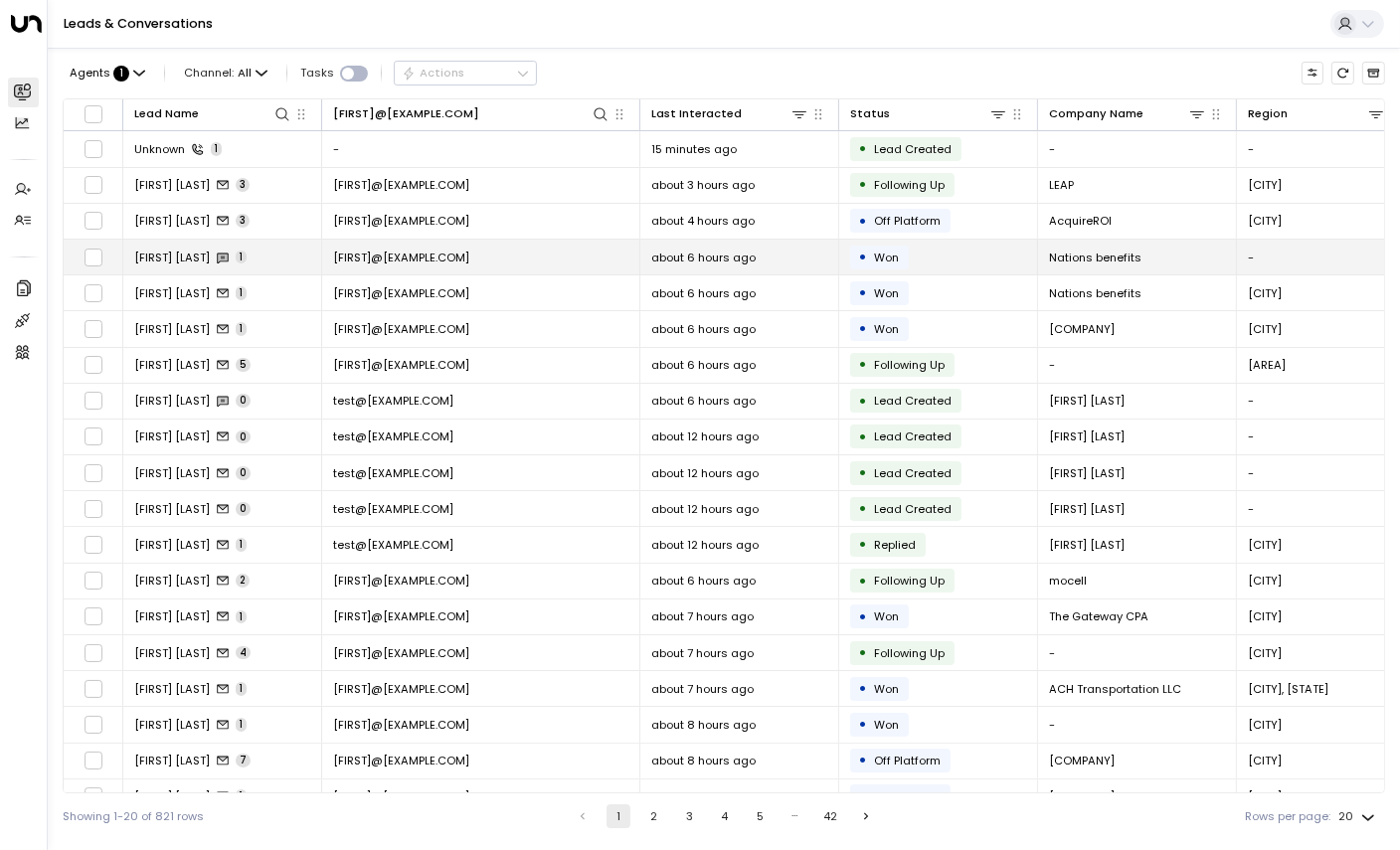 click on "[FIRST] [LAST]" at bounding box center [172, 257] 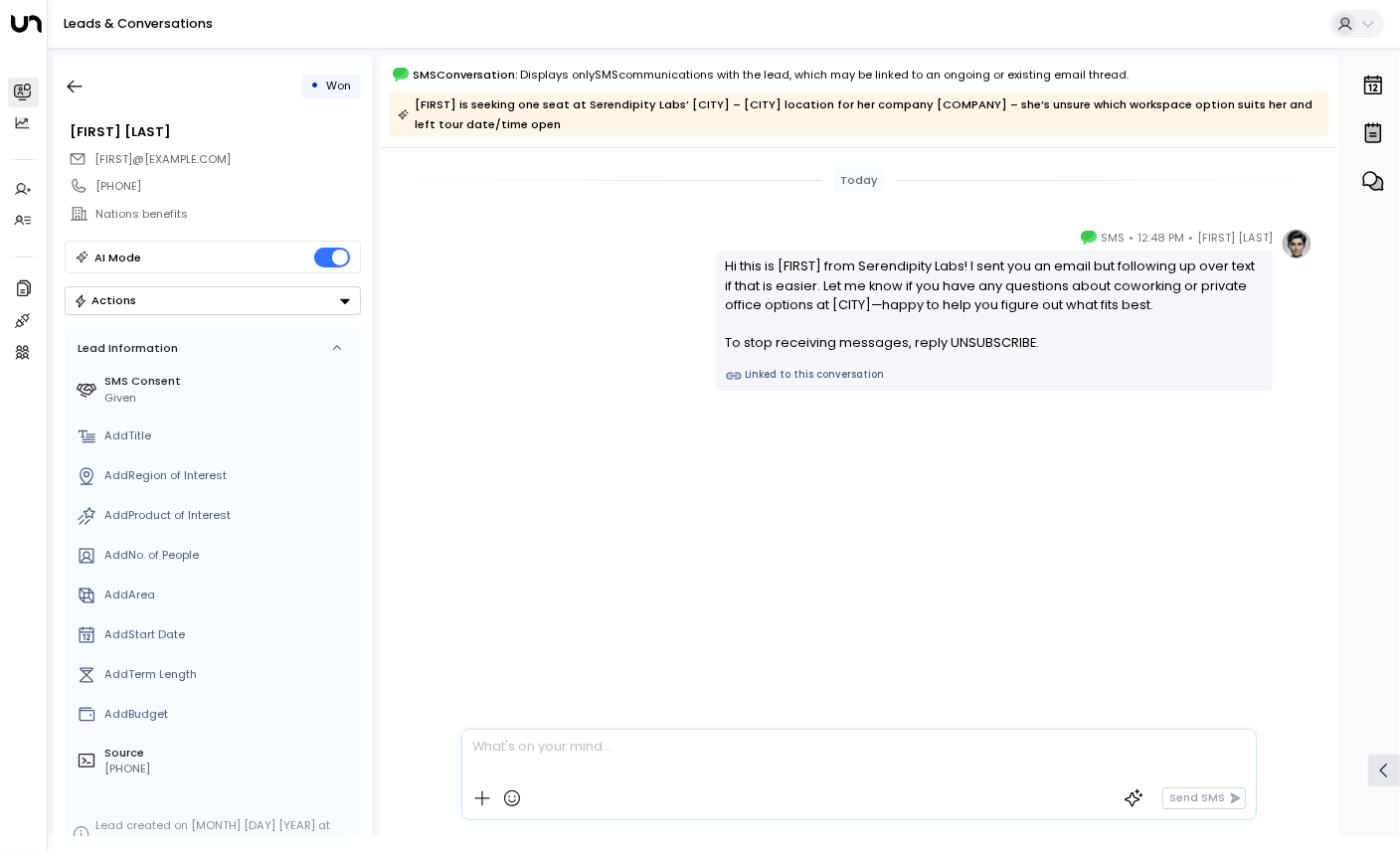 click on "Actions" at bounding box center (213, 300) 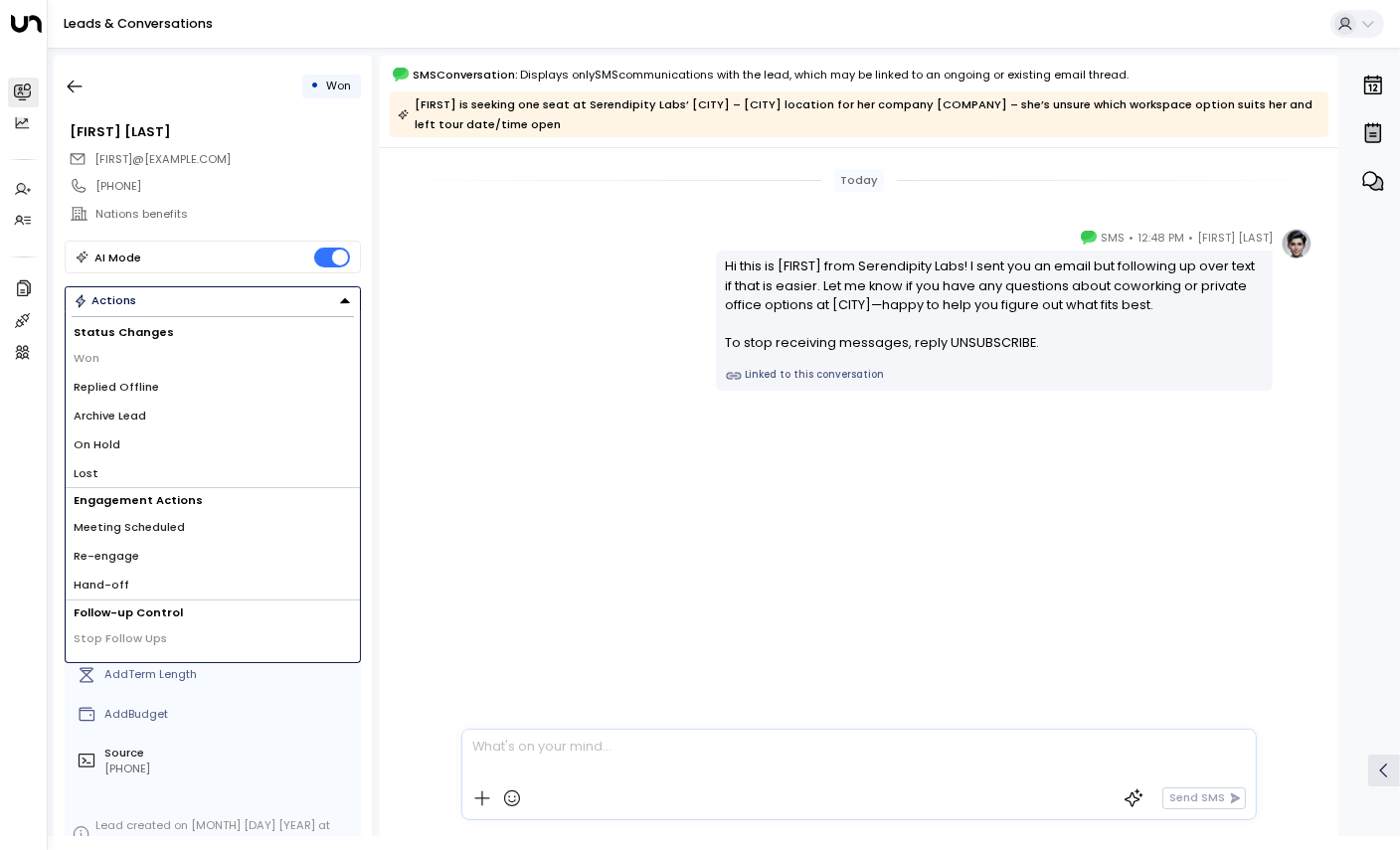 drag, startPoint x: 86, startPoint y: 470, endPoint x: 100, endPoint y: 471, distance: 14.035669 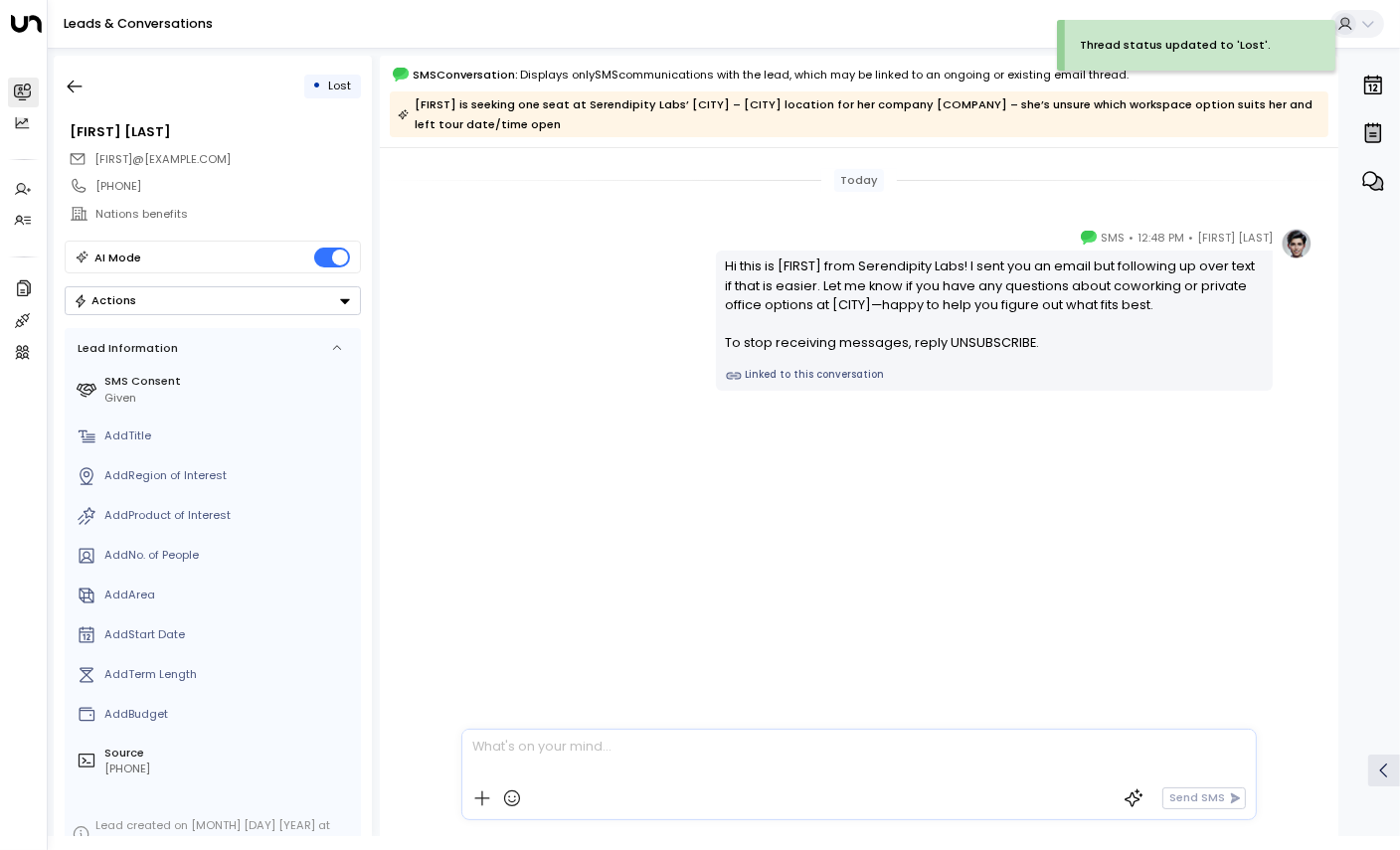 drag, startPoint x: 328, startPoint y: 301, endPoint x: 250, endPoint y: 307, distance: 78.23043 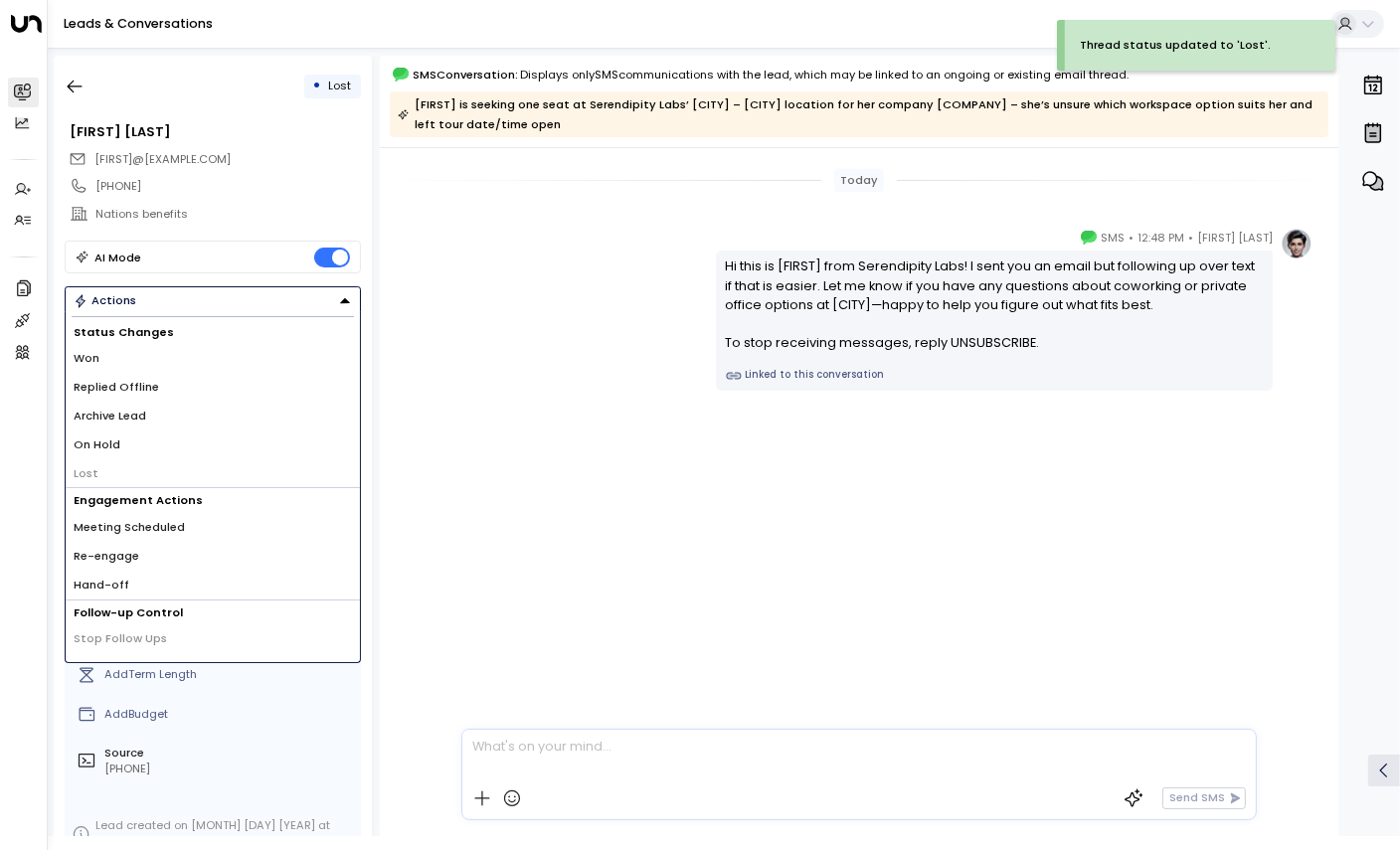 click on "Replied Offline" at bounding box center [87, 358] 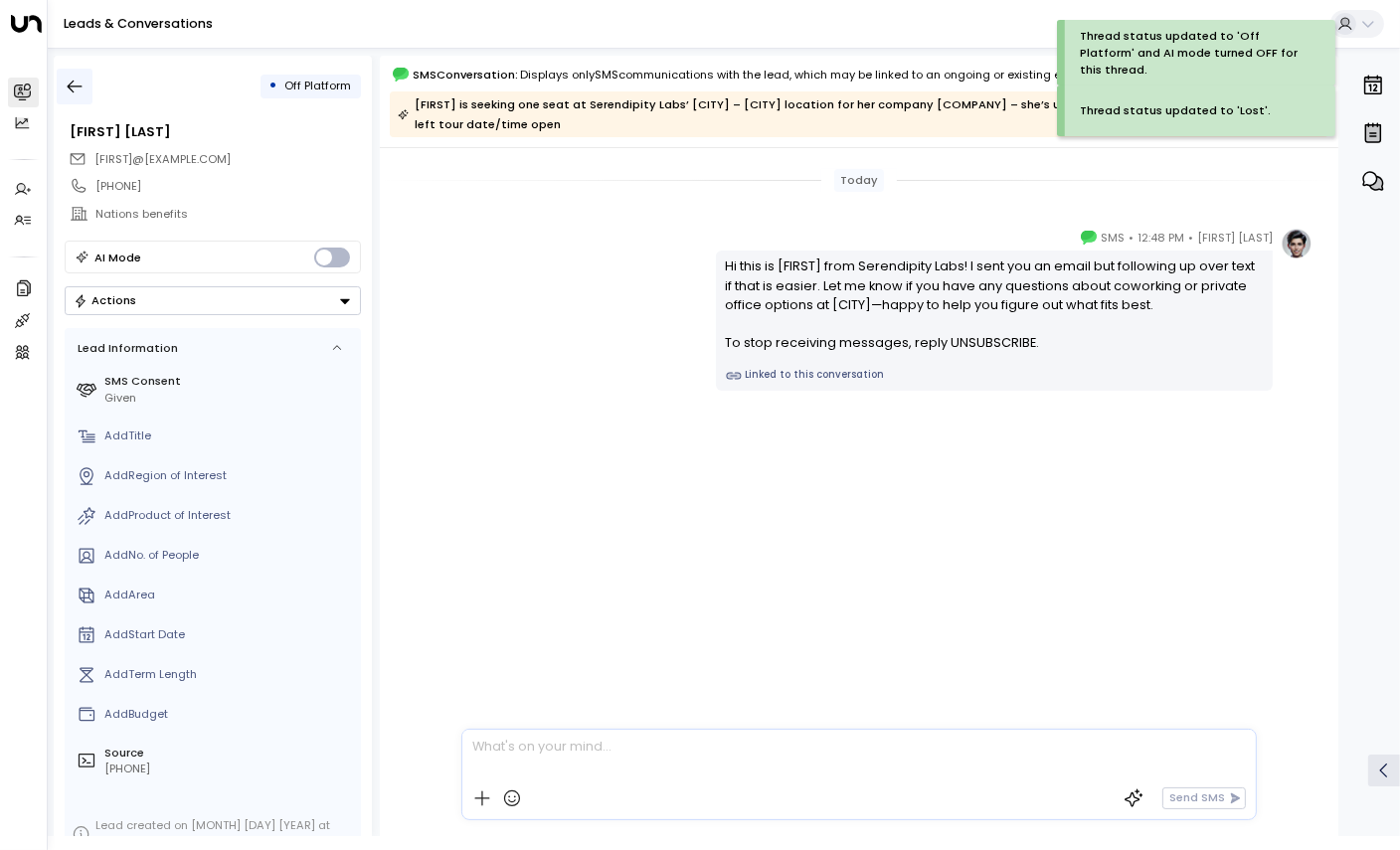 click at bounding box center (75, 86) 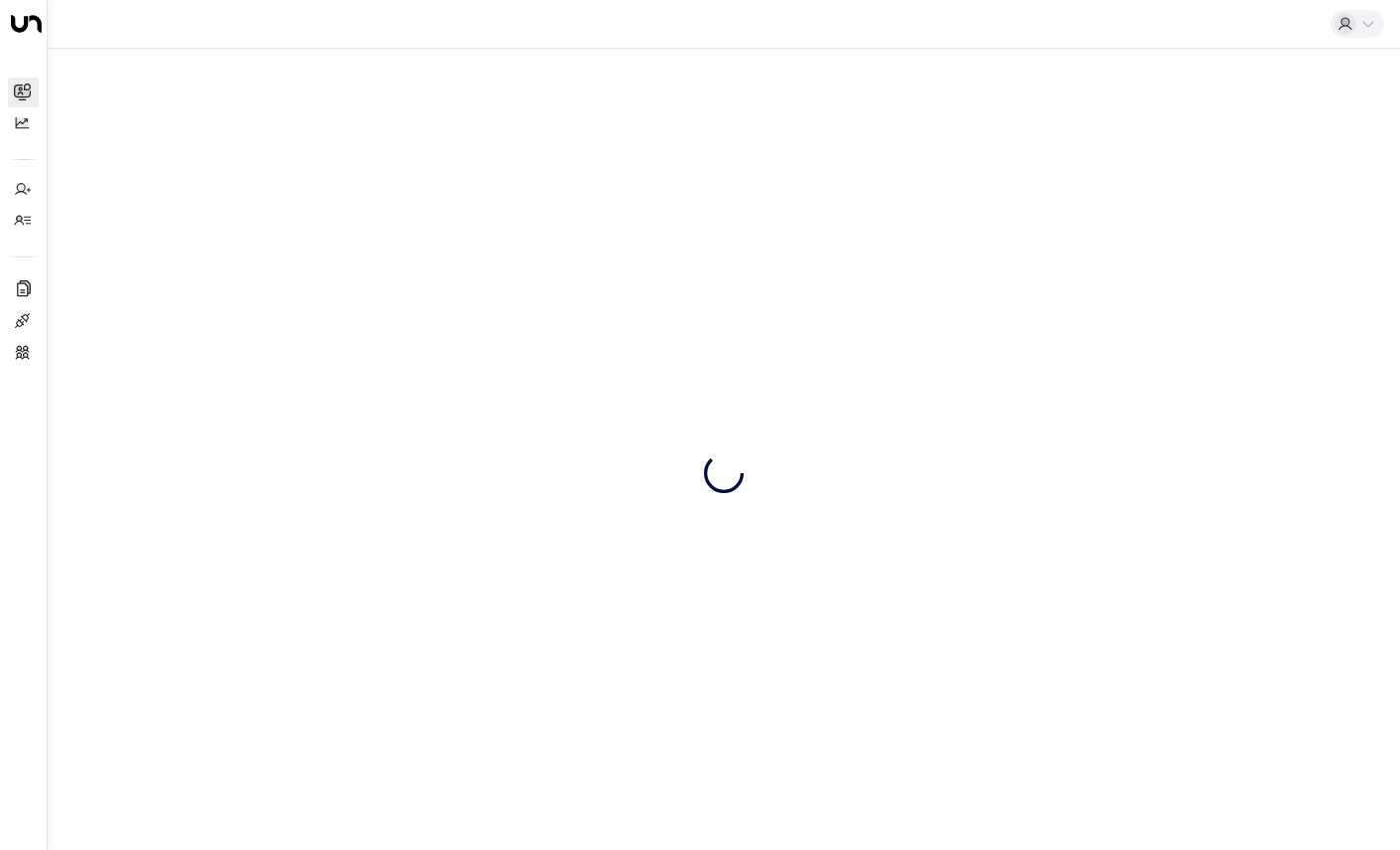 scroll, scrollTop: 0, scrollLeft: 0, axis: both 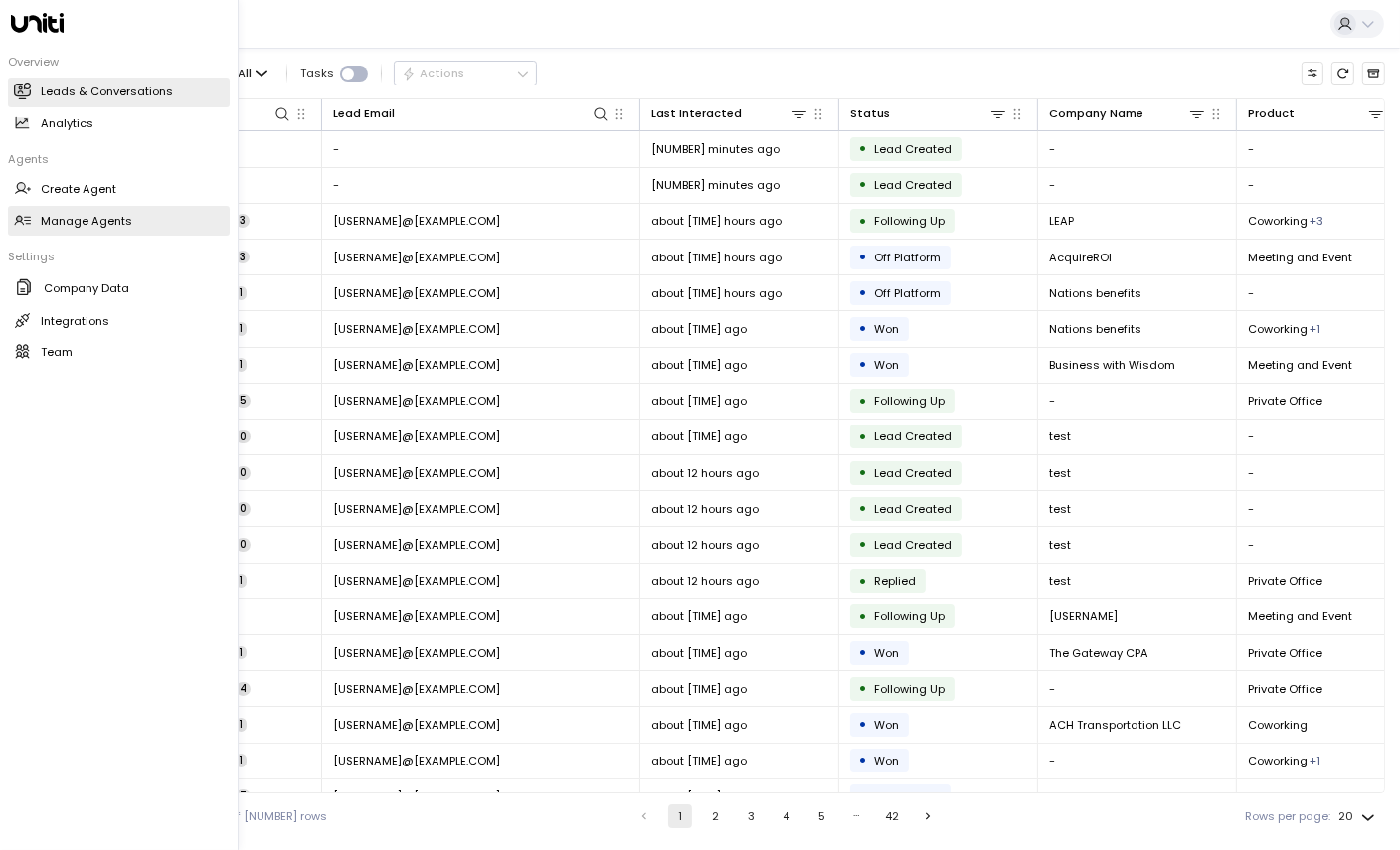click on "Manage Agents" at bounding box center [87, 221] 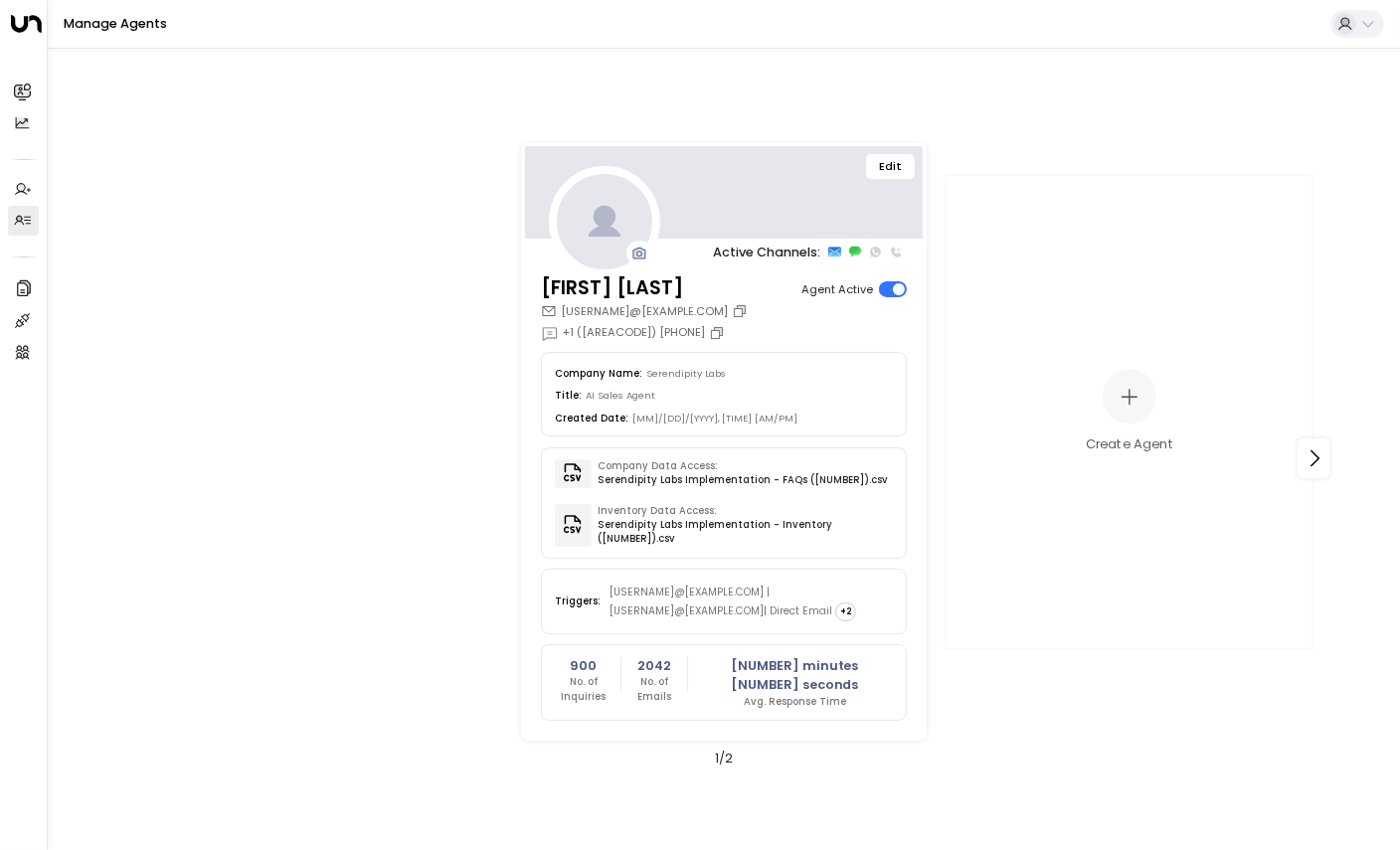 drag, startPoint x: 904, startPoint y: 181, endPoint x: 904, endPoint y: 192, distance: 11 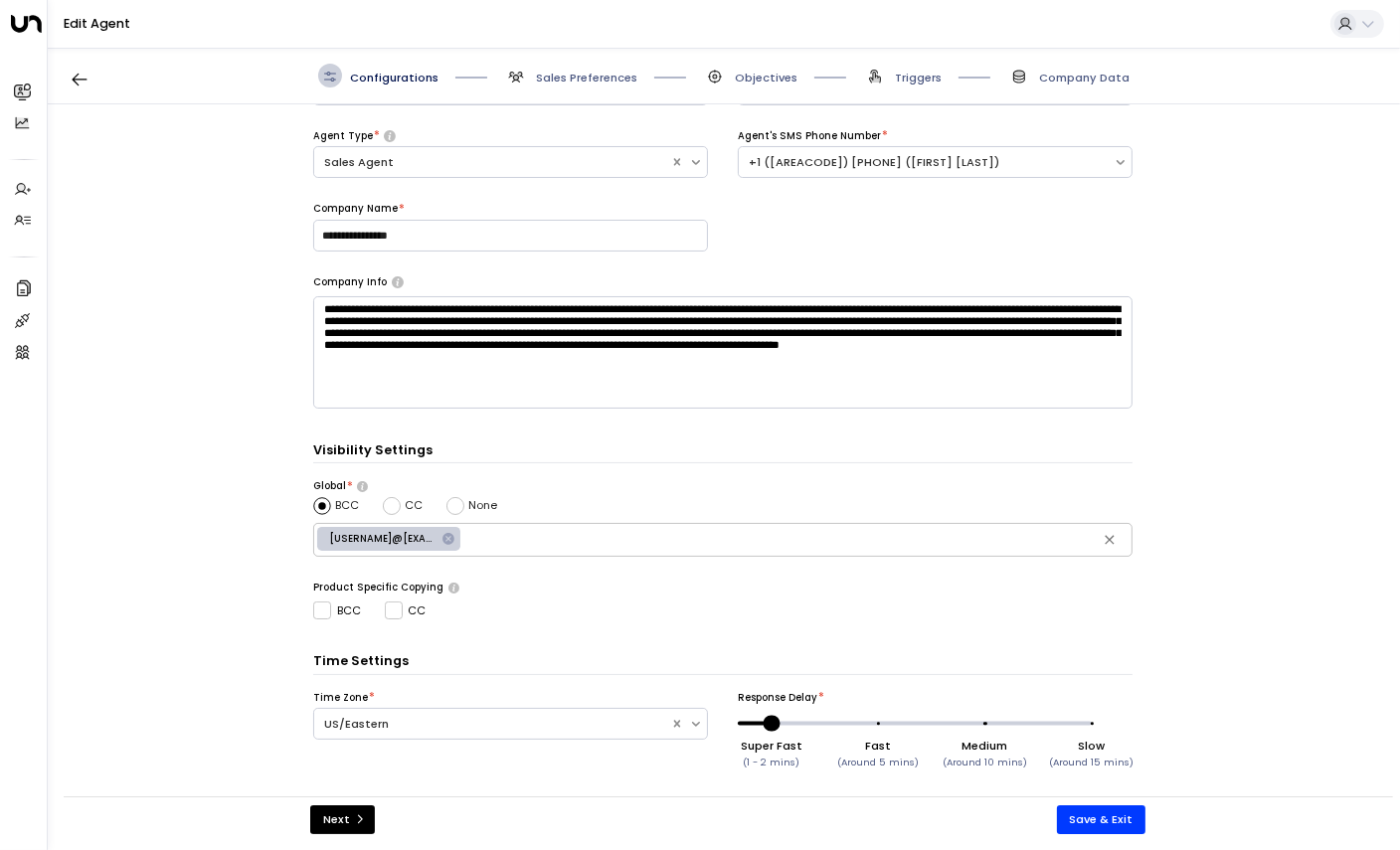 scroll, scrollTop: 192, scrollLeft: 0, axis: vertical 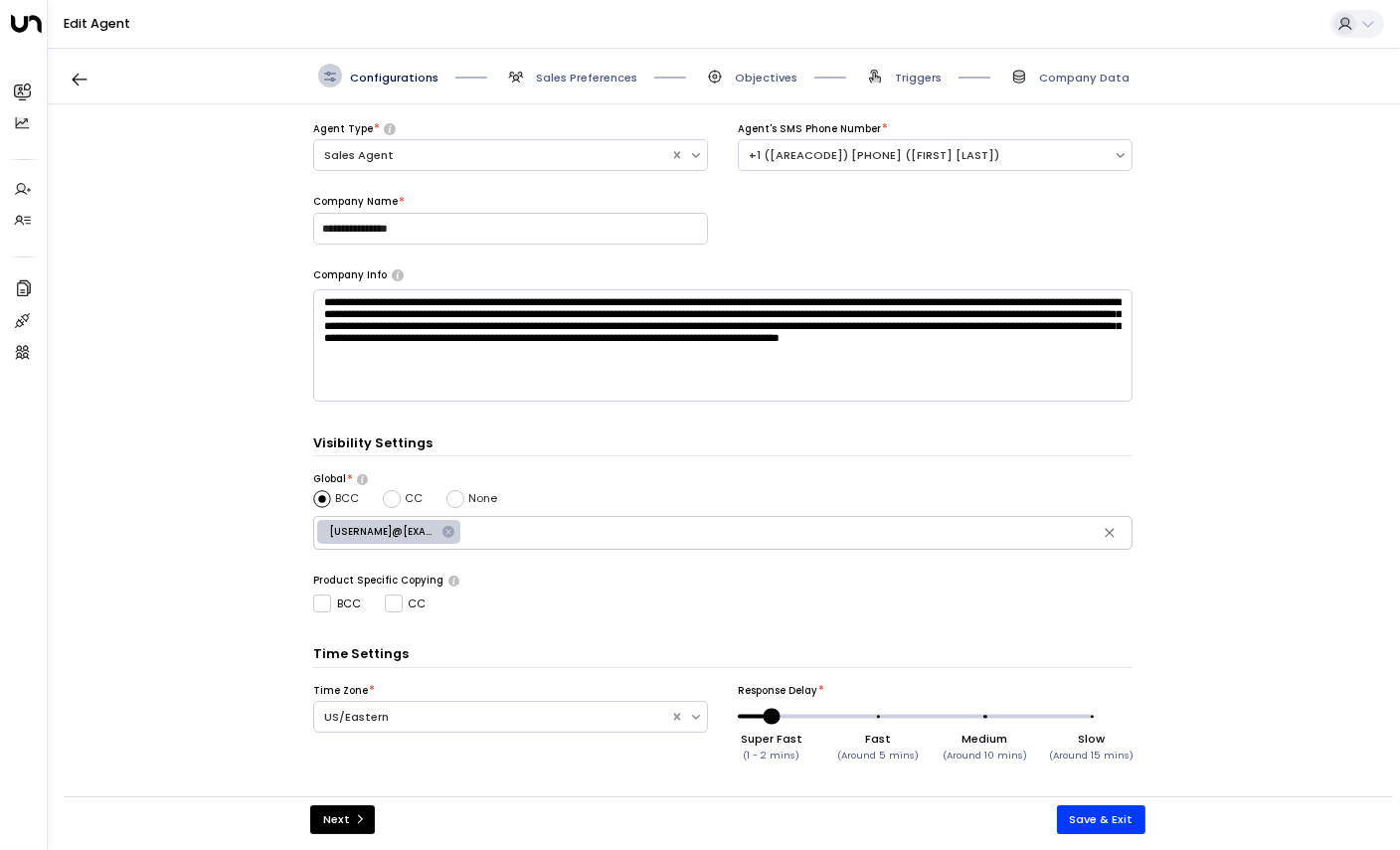 click on "Super Fast   (1 - 2 mins) Fast   (Around 5 mins) Medium   (Around 10 mins) Slow   (Around 15 mins)" at bounding box center (932, 716) 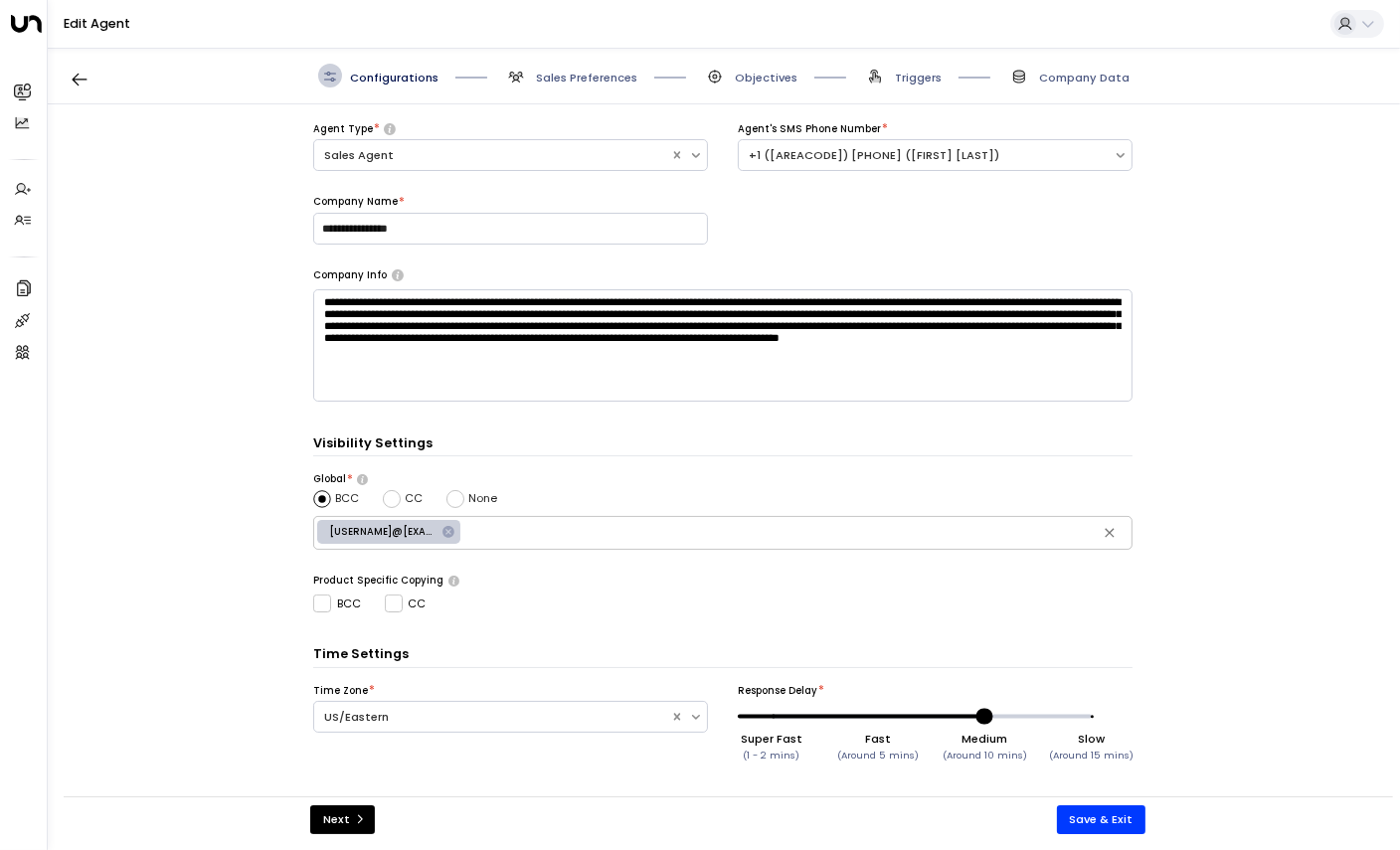 click on "Super Fast   (1 - 2 mins) Fast   (Around 5 mins) Medium   (Around 10 mins) Slow   (Around 15 mins)" at bounding box center [932, 716] 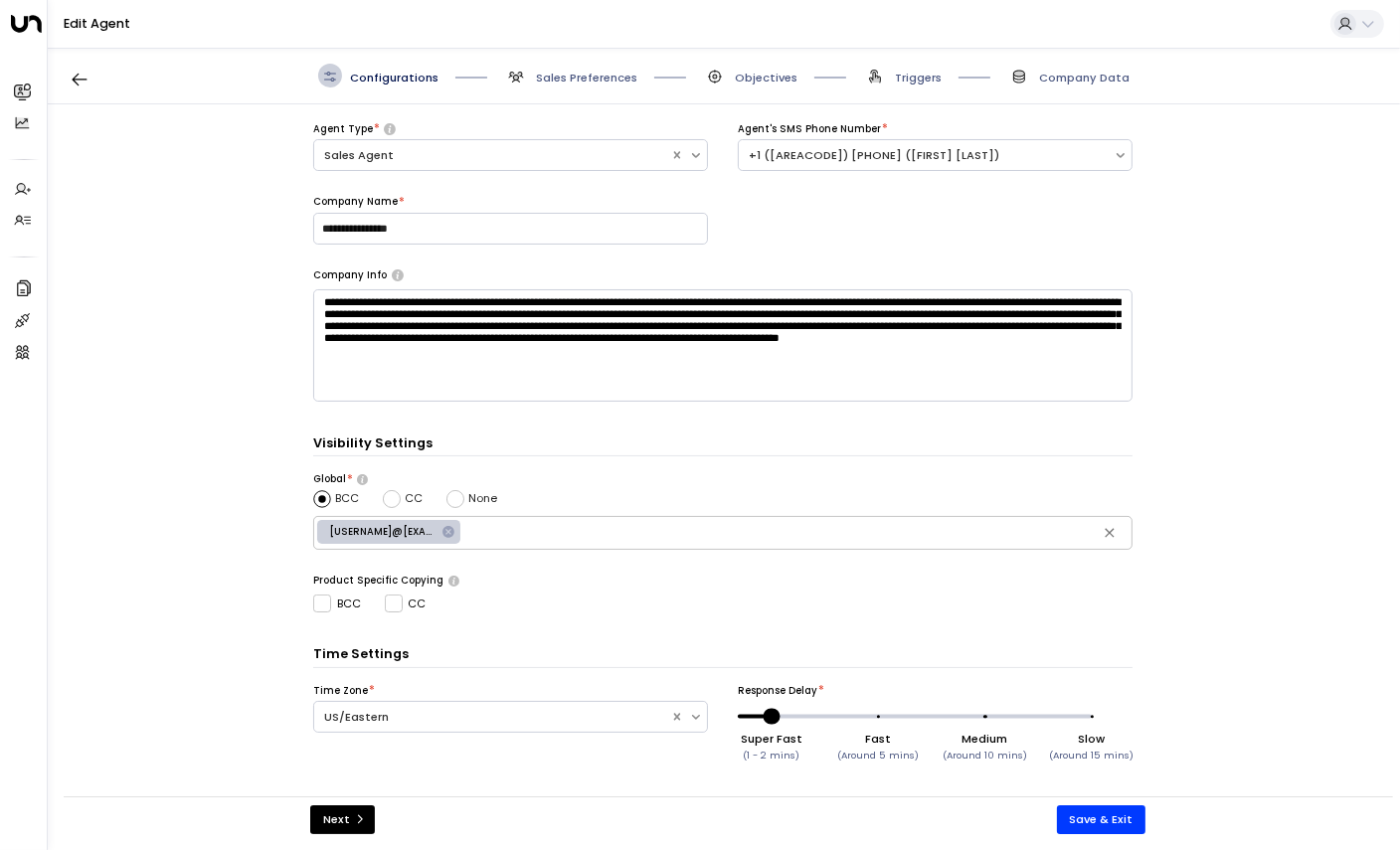 click on "Save & Exit" at bounding box center (1102, 819) 